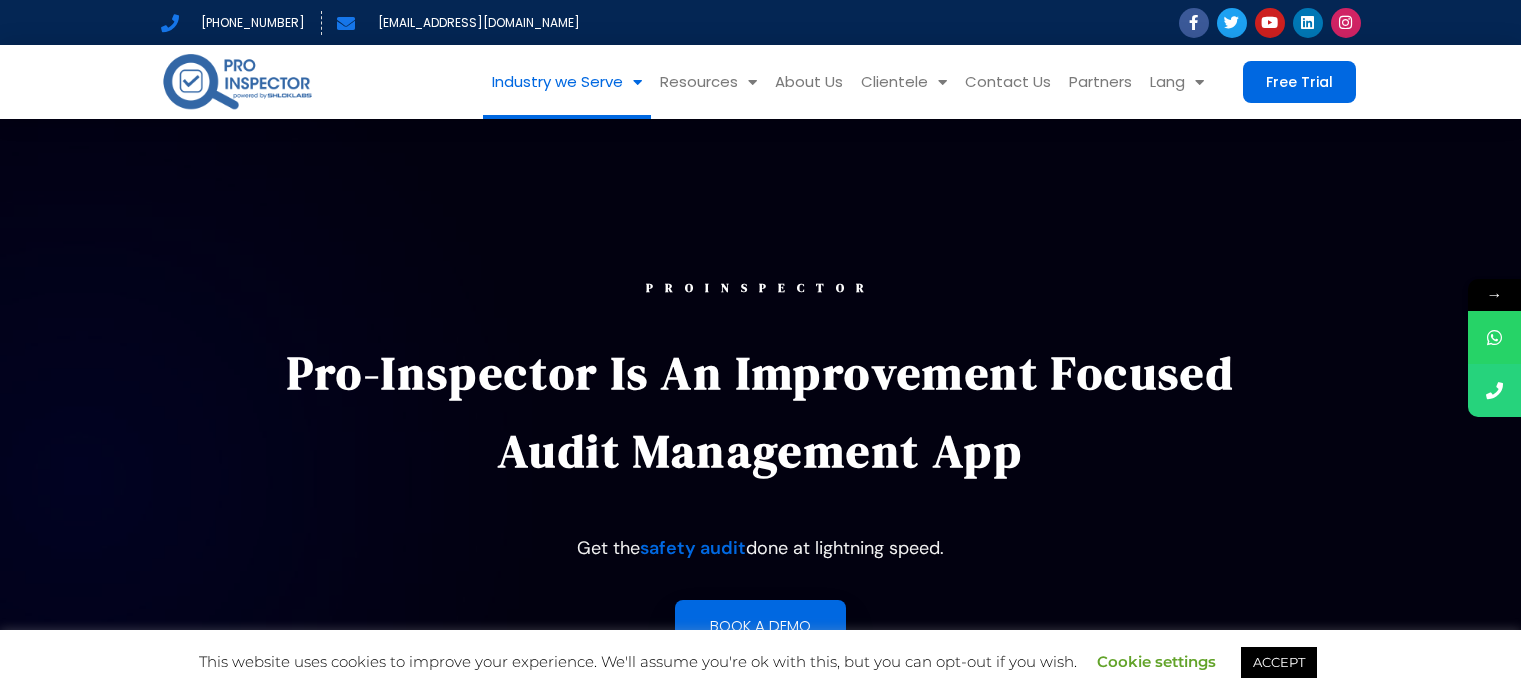 scroll, scrollTop: 0, scrollLeft: 0, axis: both 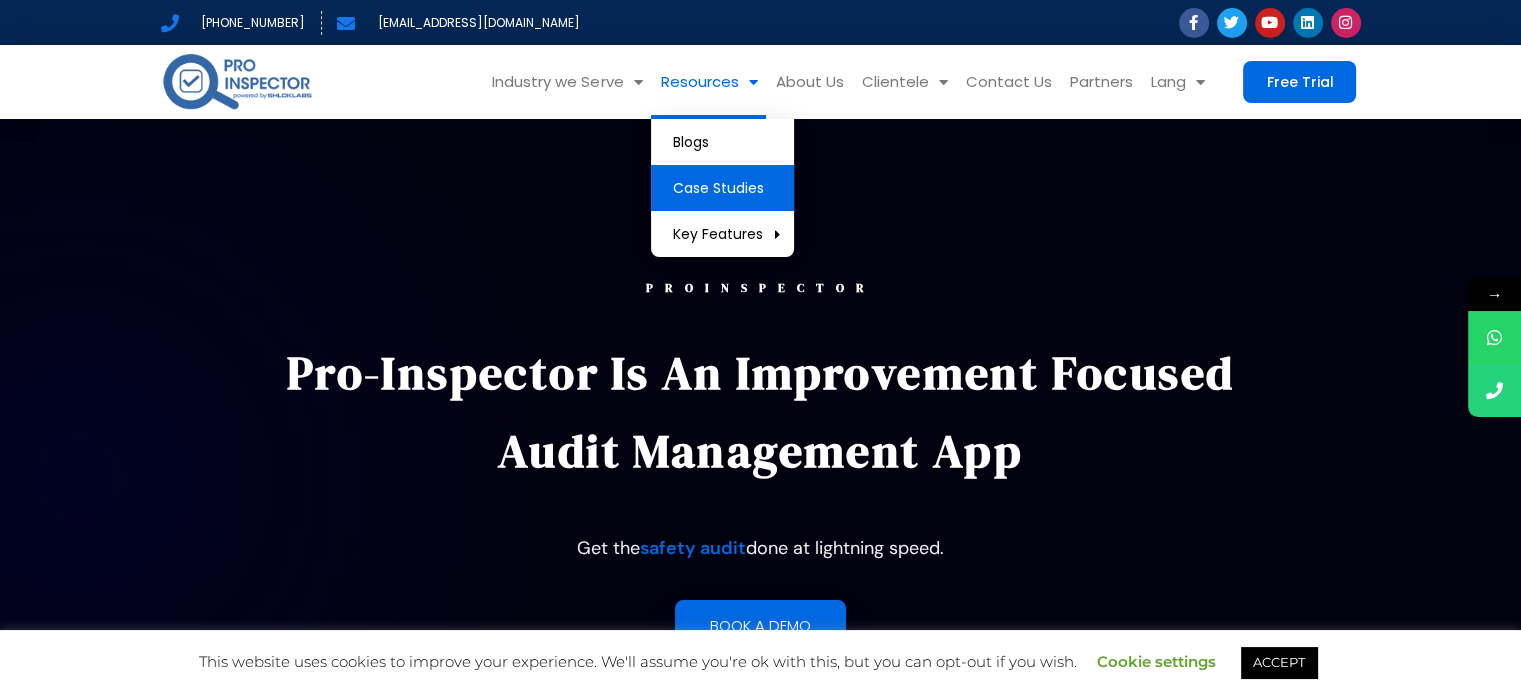 click on "Case Studies" 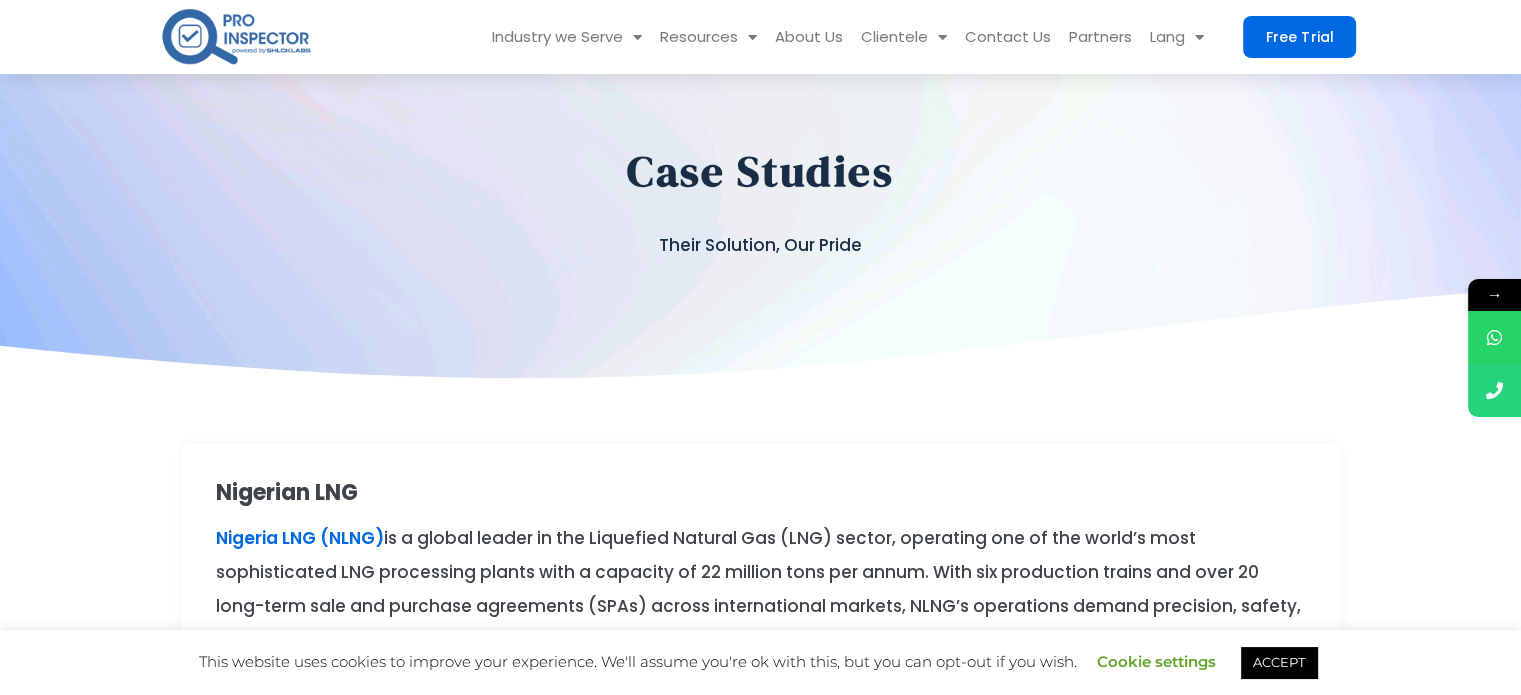 scroll, scrollTop: 300, scrollLeft: 0, axis: vertical 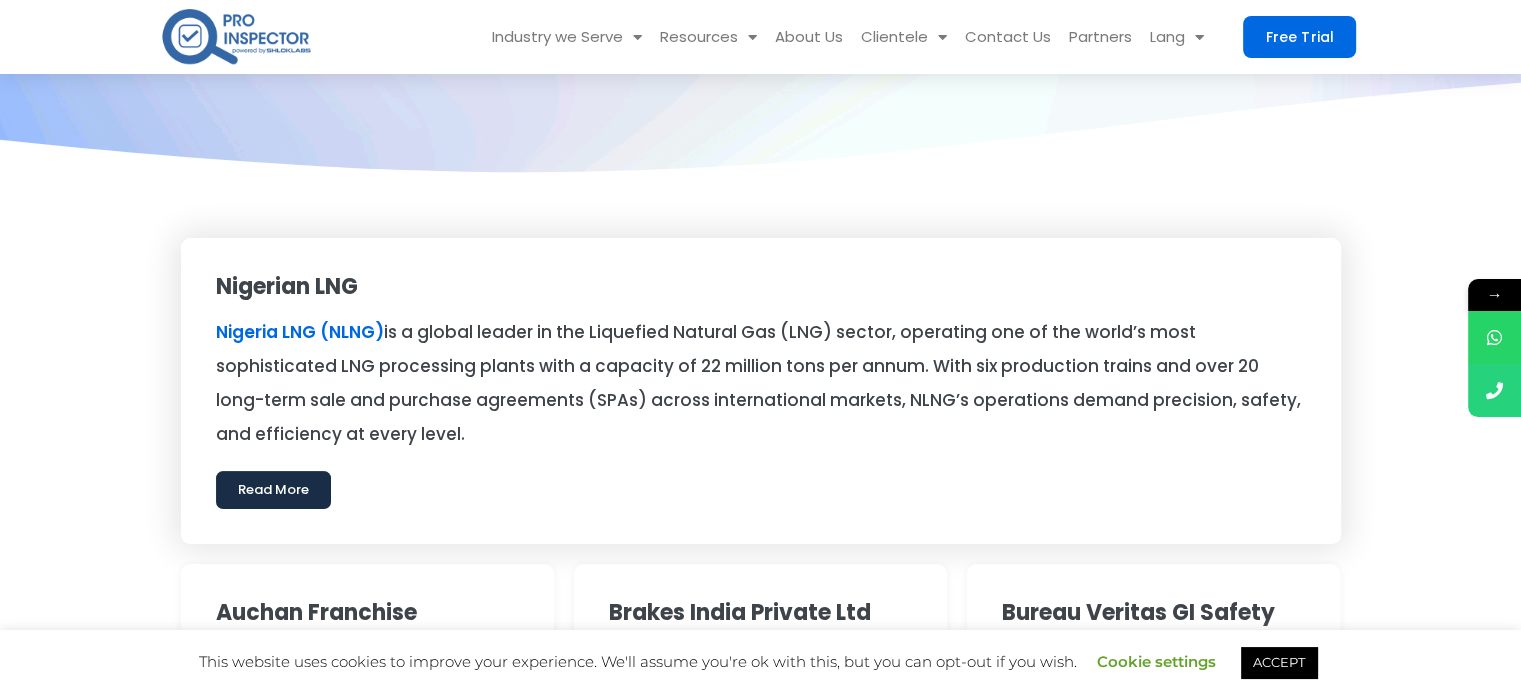 click on "Read More" at bounding box center (273, 490) 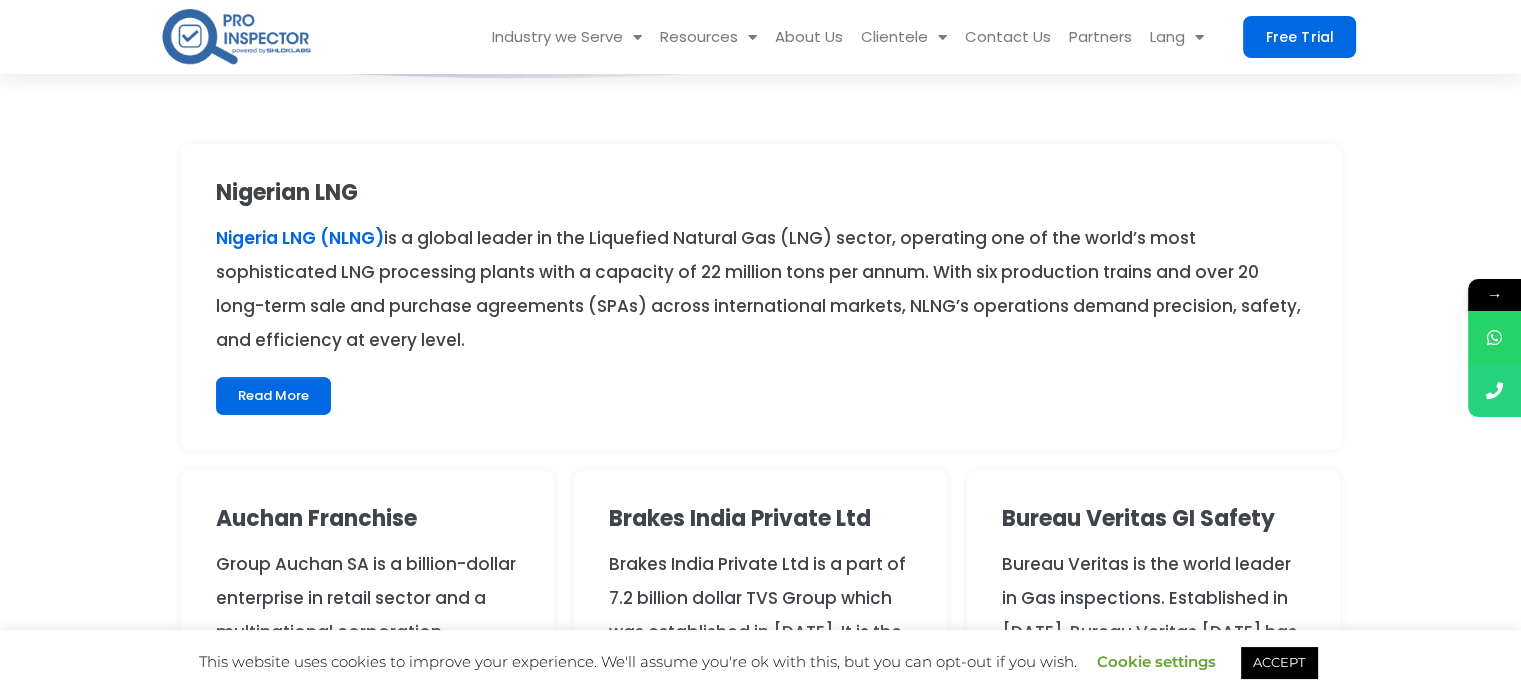scroll, scrollTop: 300, scrollLeft: 0, axis: vertical 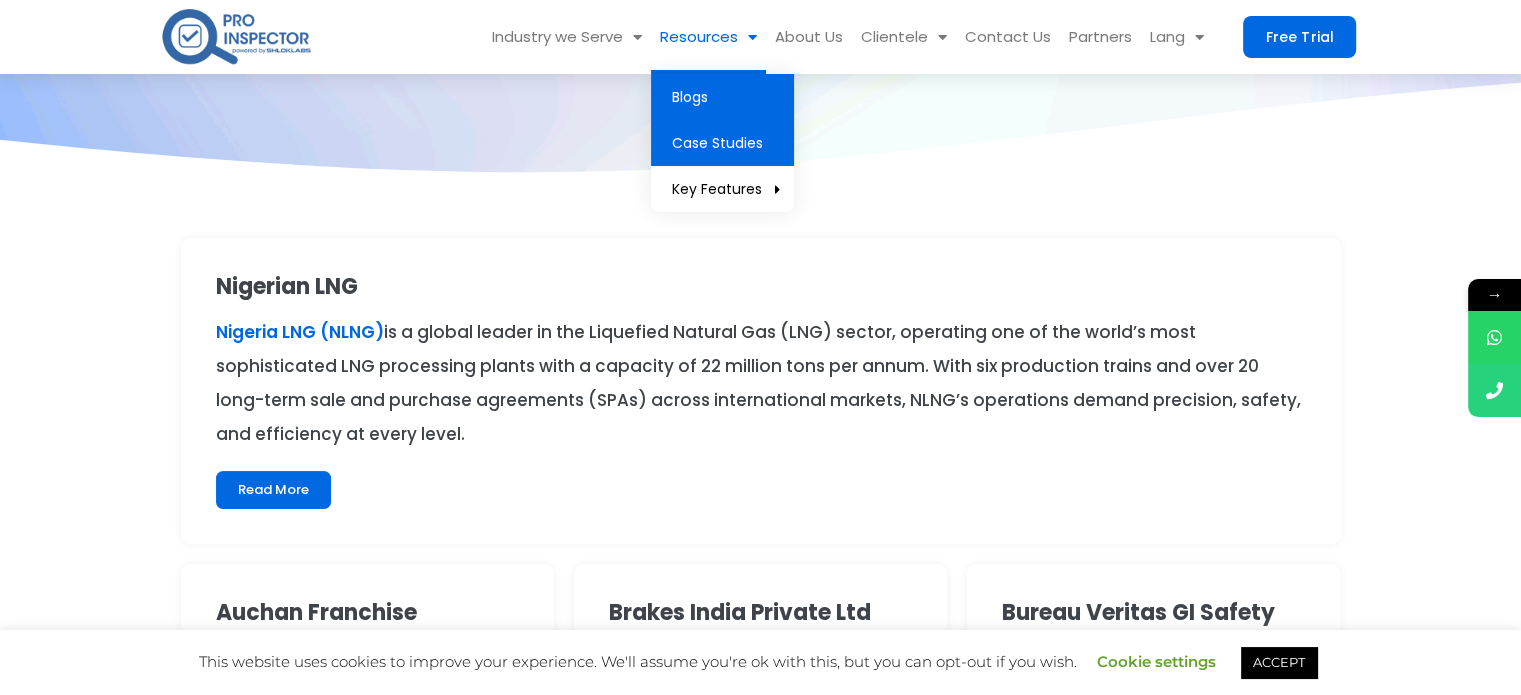 click on "Blogs" 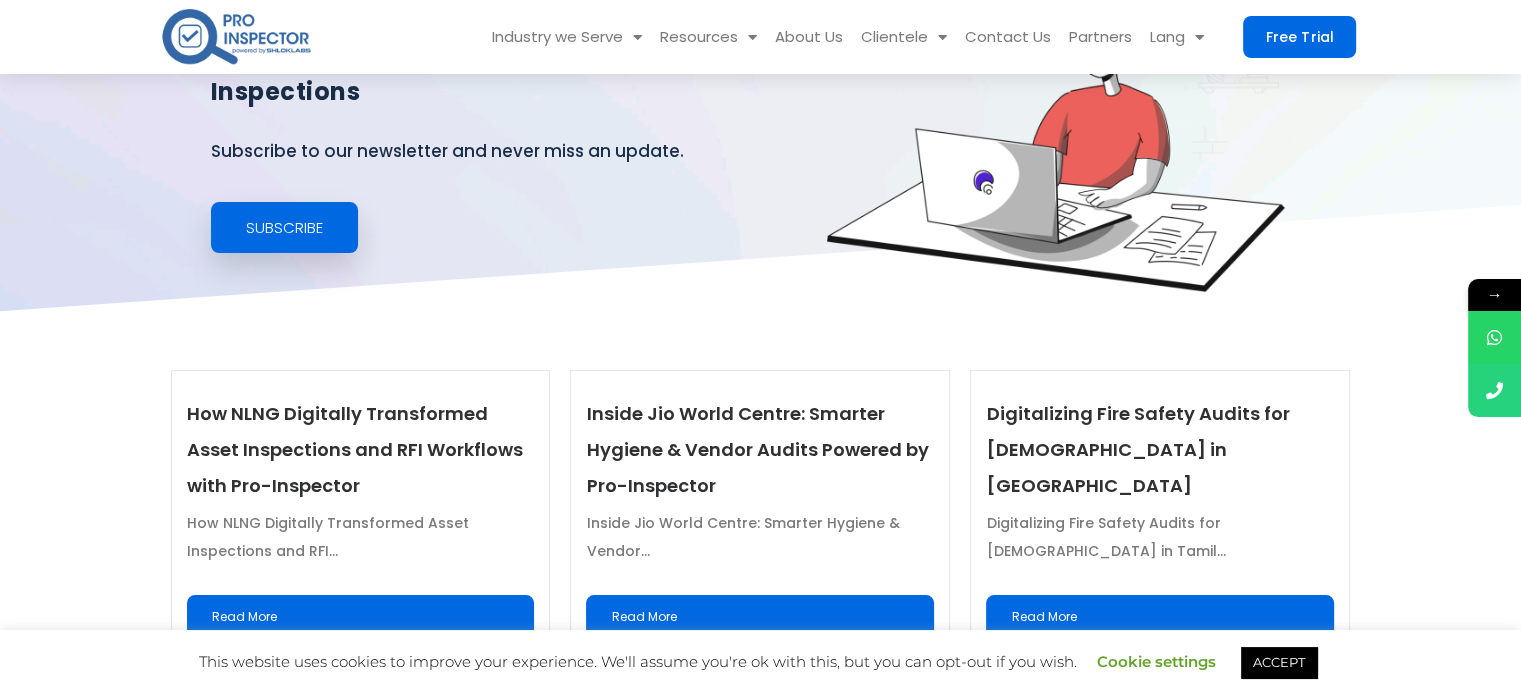 scroll, scrollTop: 400, scrollLeft: 0, axis: vertical 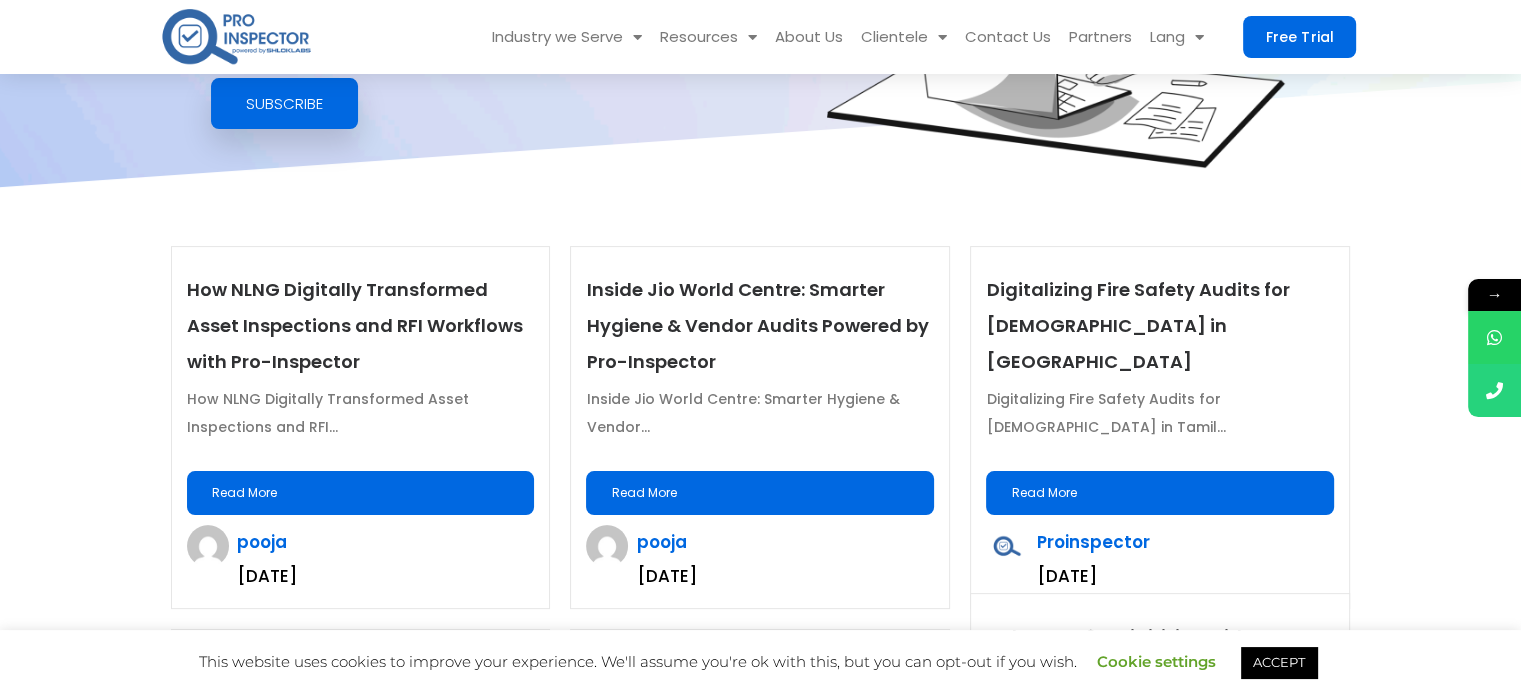 click on "Read More" at bounding box center [361, 493] 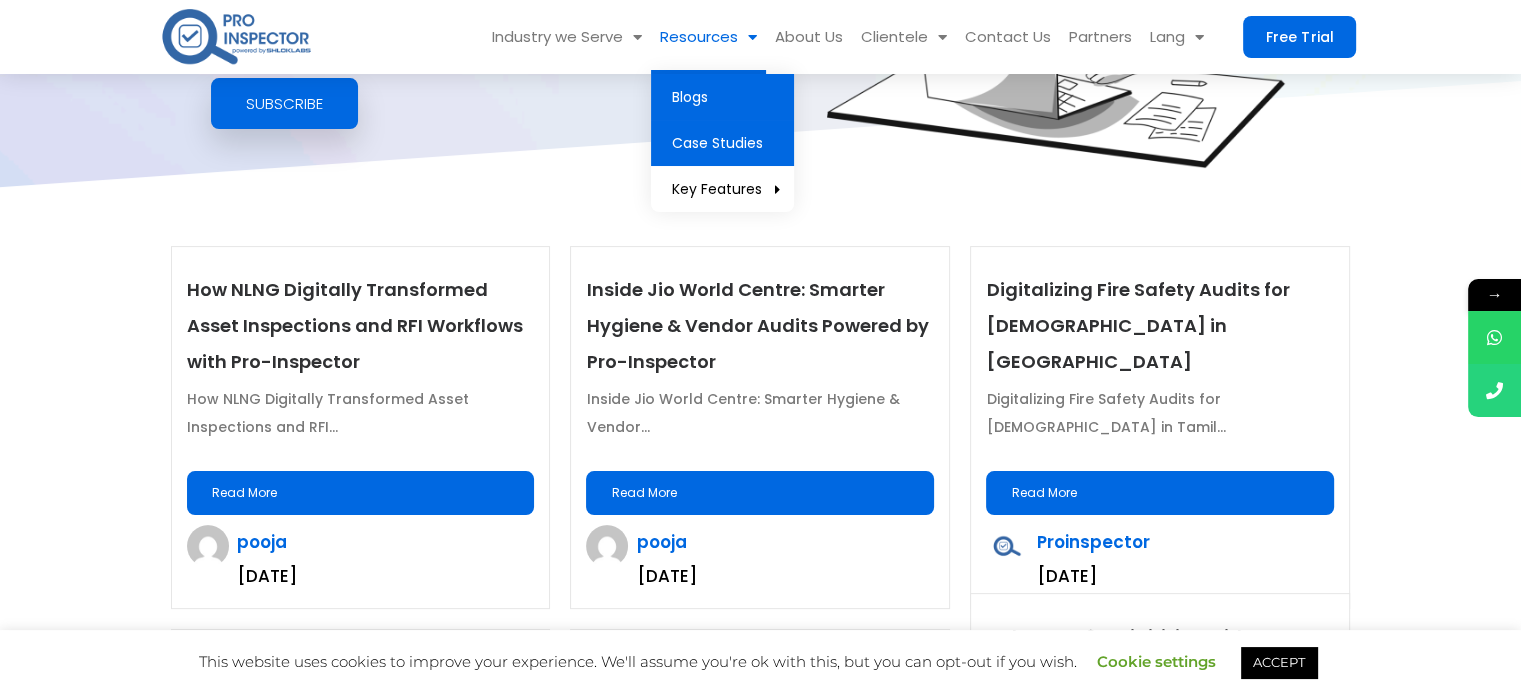 click on "Case Studies" 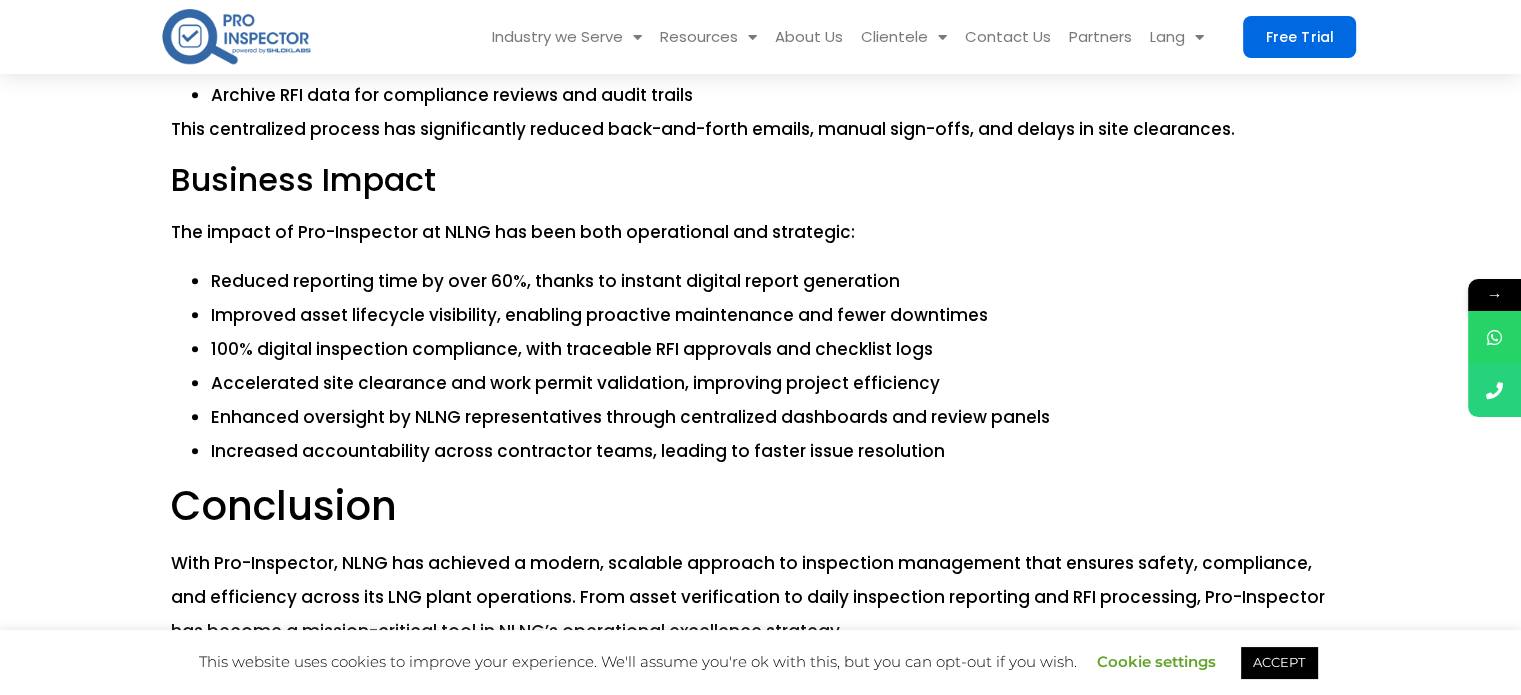 scroll, scrollTop: 1900, scrollLeft: 0, axis: vertical 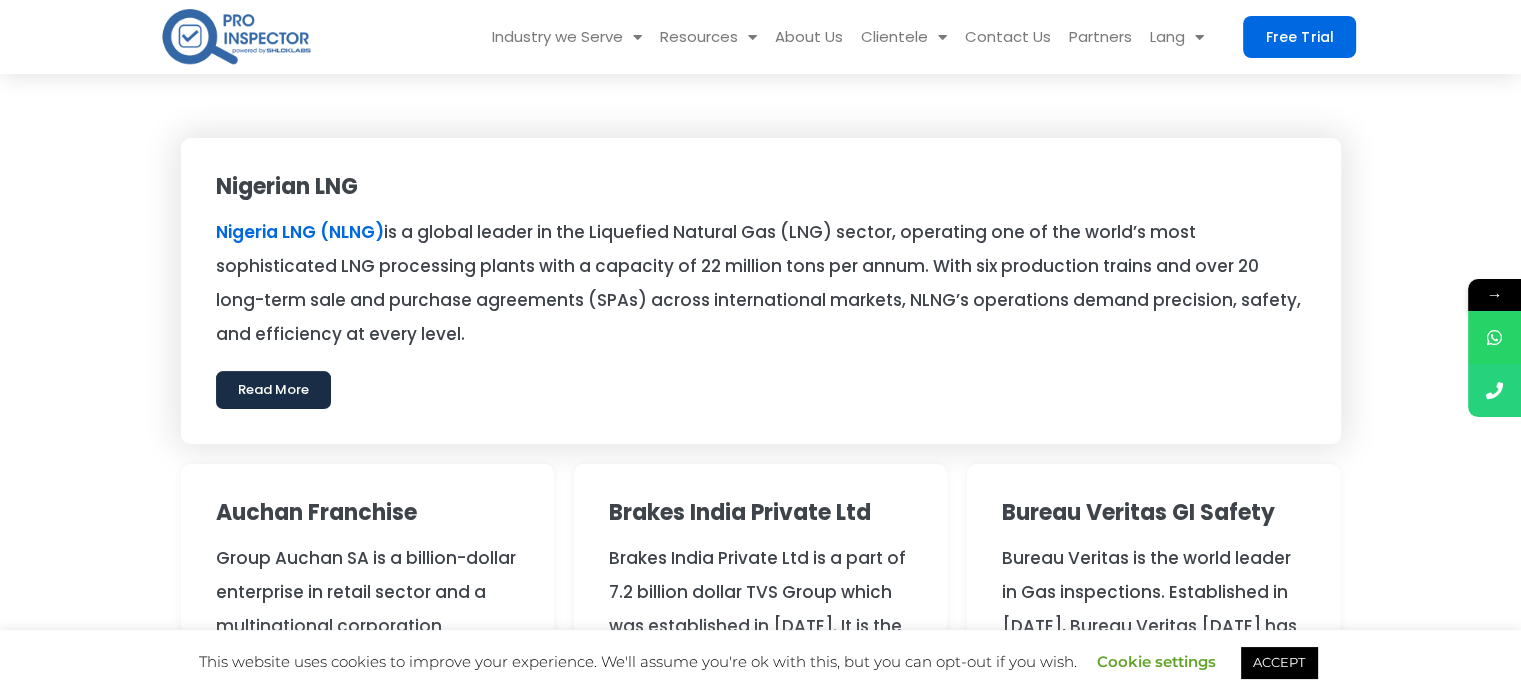 click on "Read More" at bounding box center (273, 390) 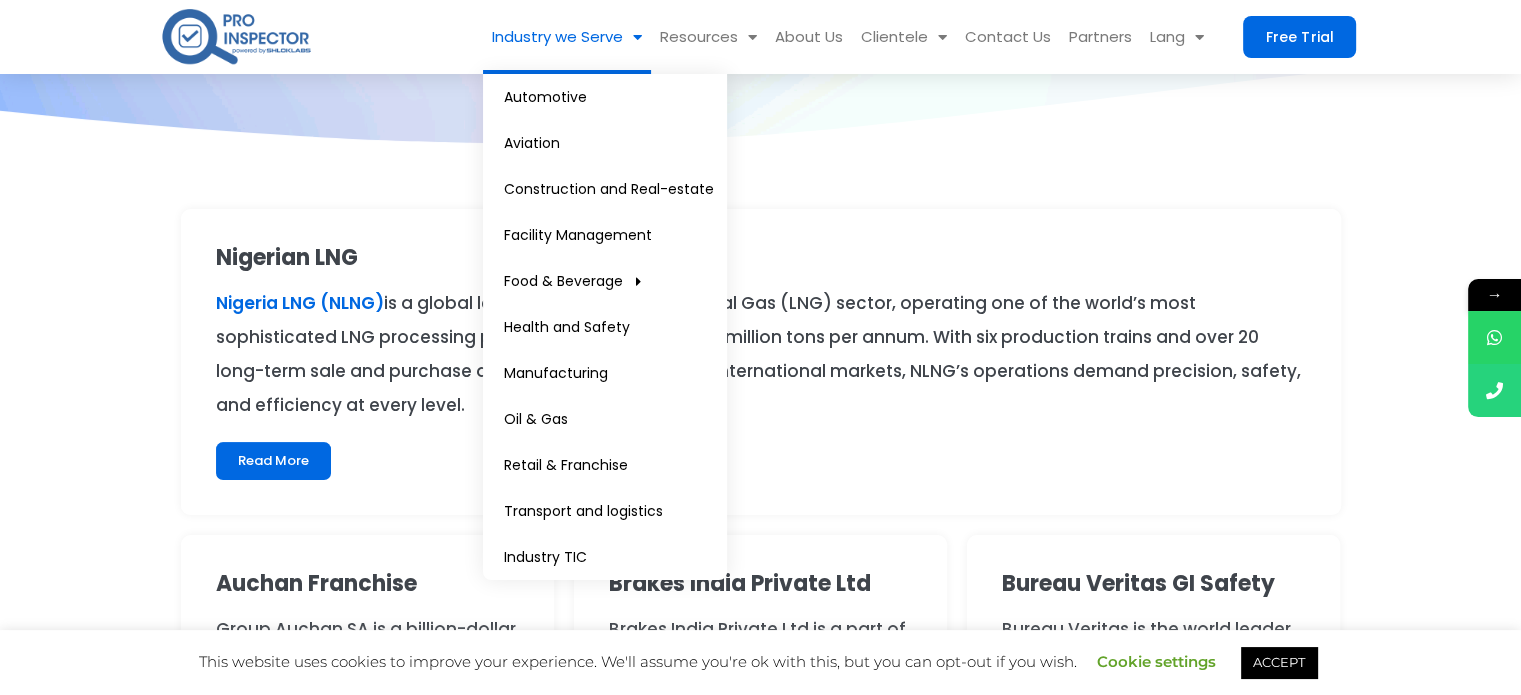 scroll, scrollTop: 0, scrollLeft: 0, axis: both 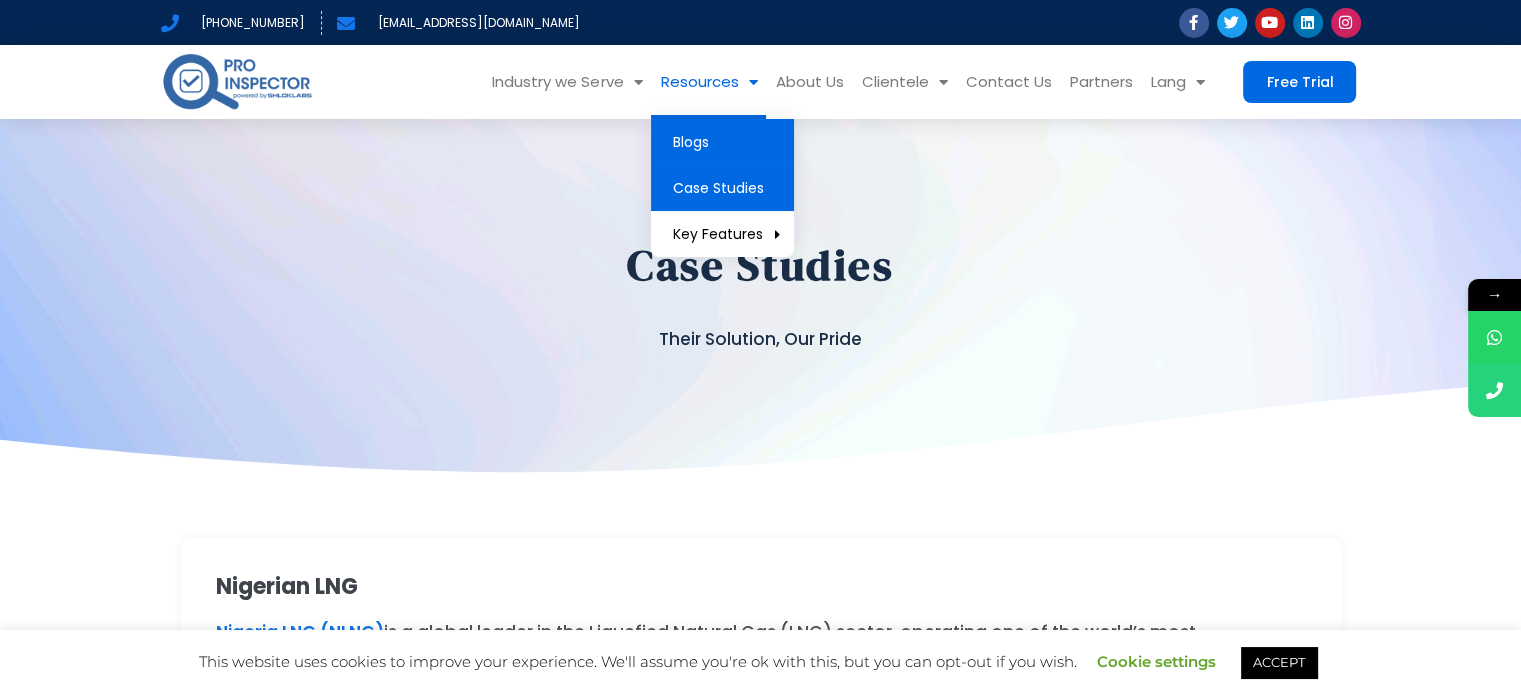 click on "Blogs" 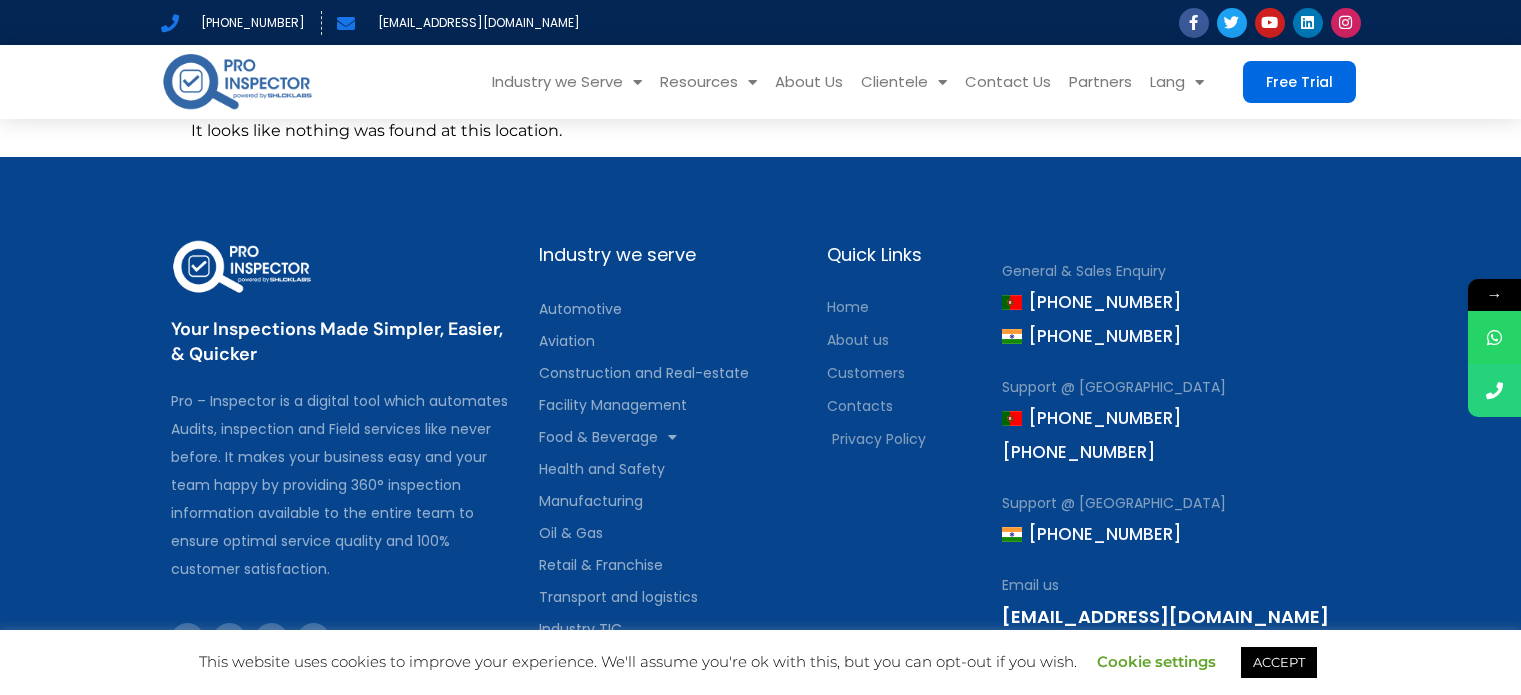 scroll, scrollTop: 0, scrollLeft: 0, axis: both 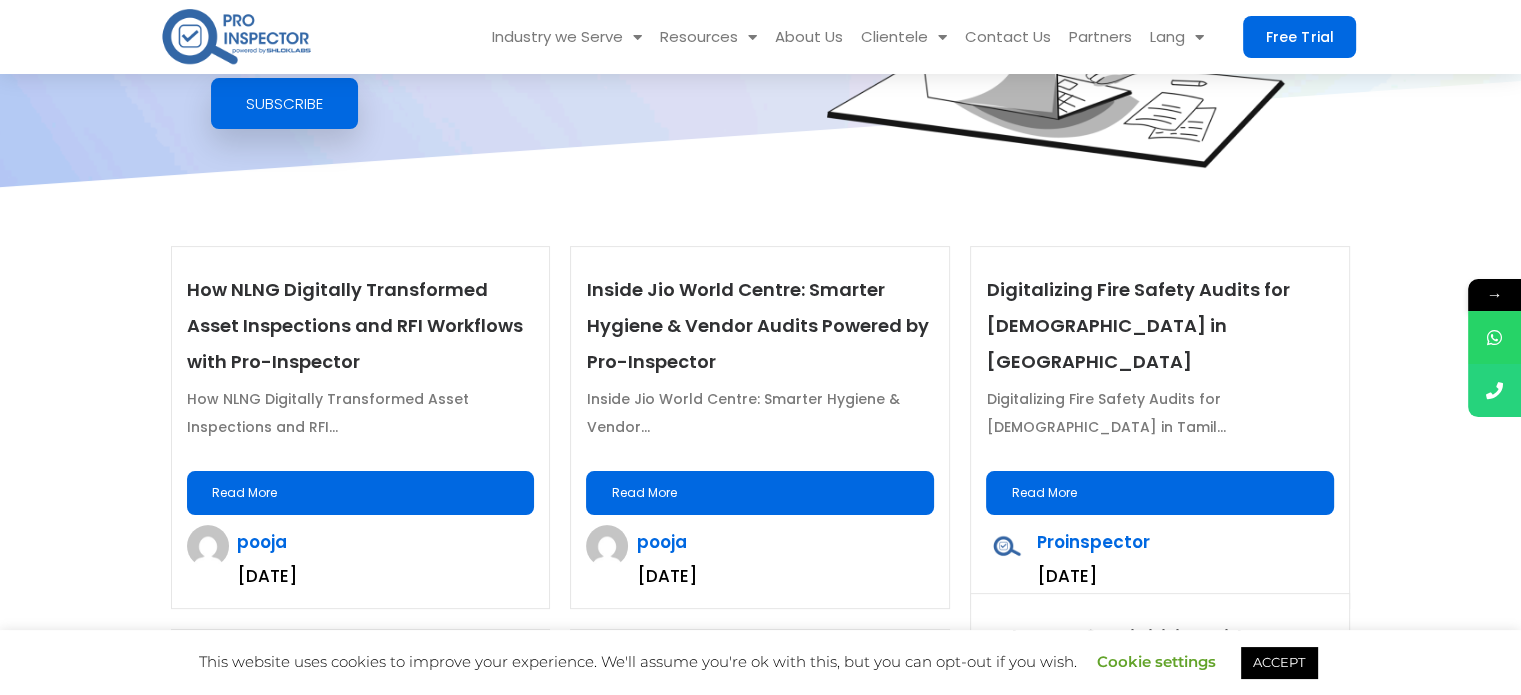 click on "Read More" at bounding box center (361, 493) 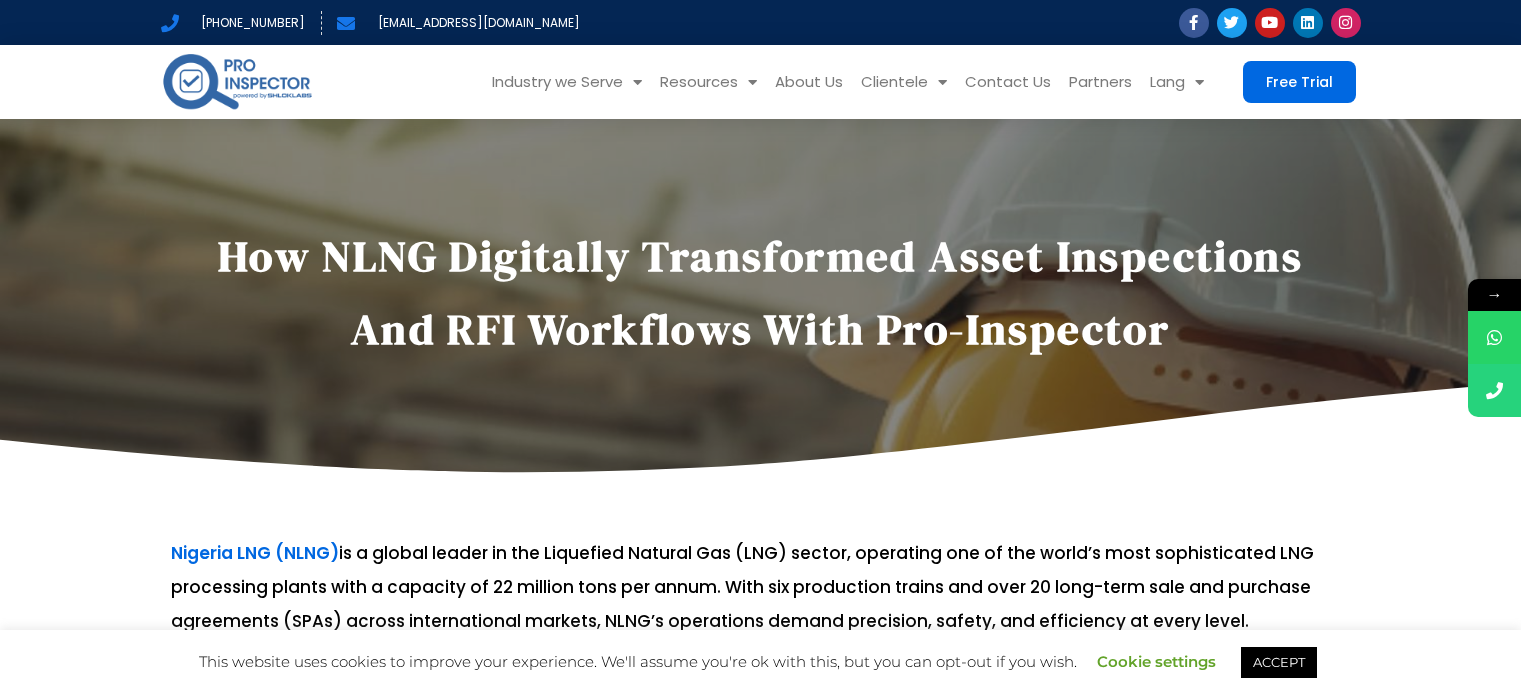 scroll, scrollTop: 0, scrollLeft: 0, axis: both 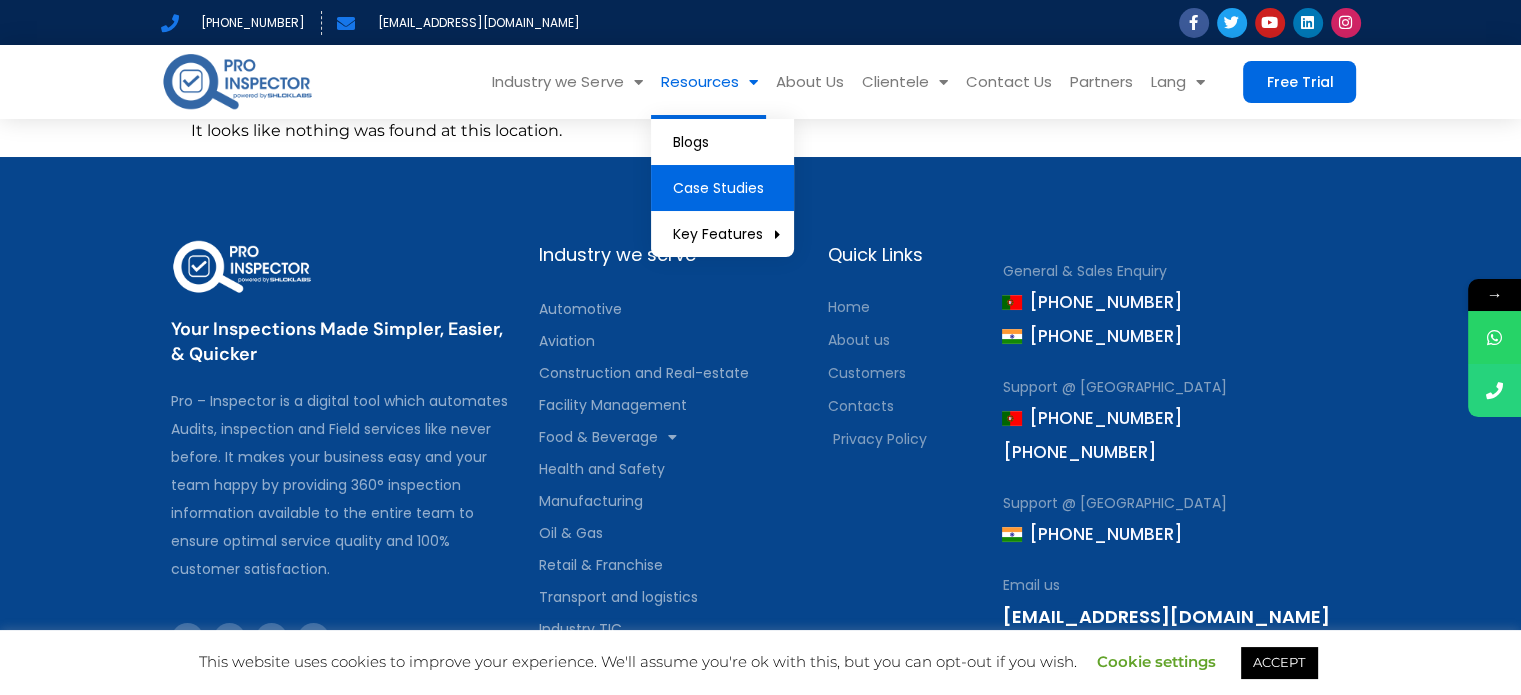 click on "Case Studies" 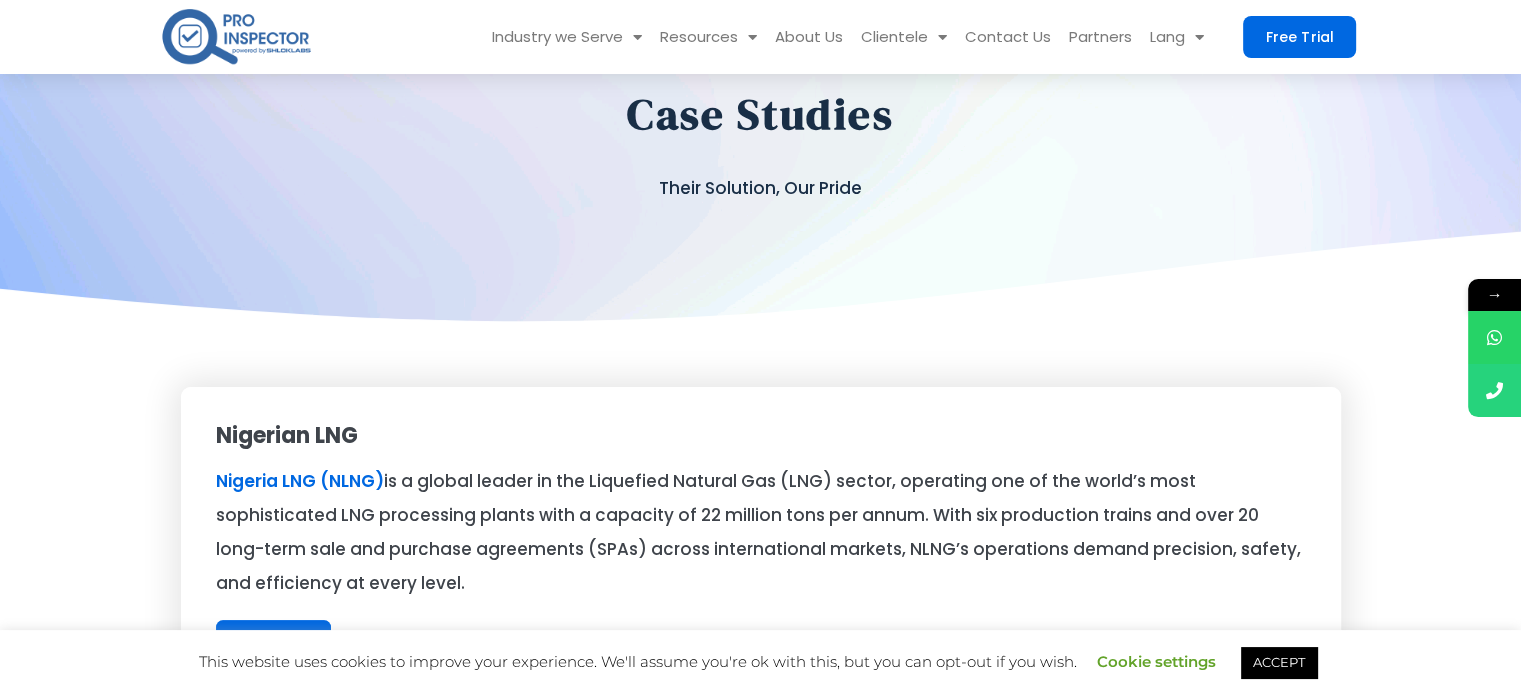 scroll, scrollTop: 300, scrollLeft: 0, axis: vertical 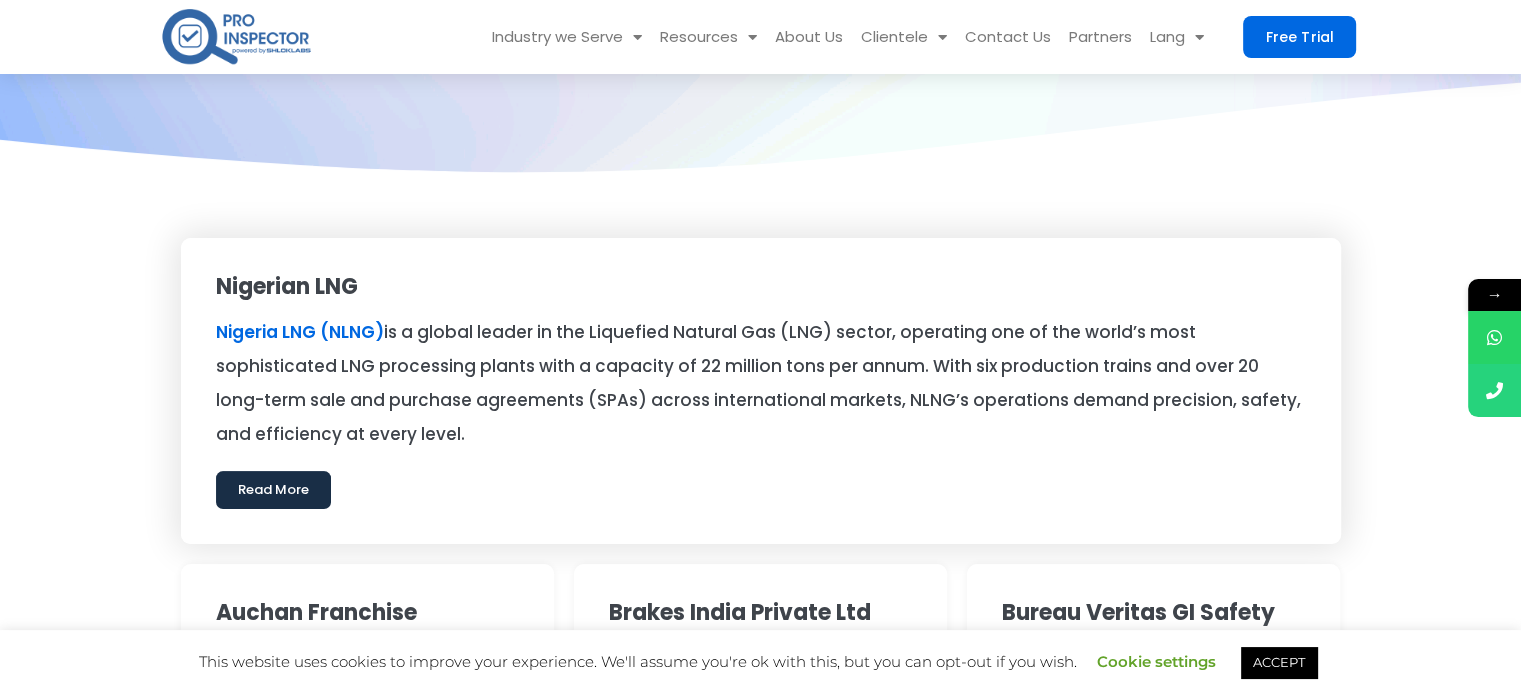 click on "Read More" at bounding box center (273, 490) 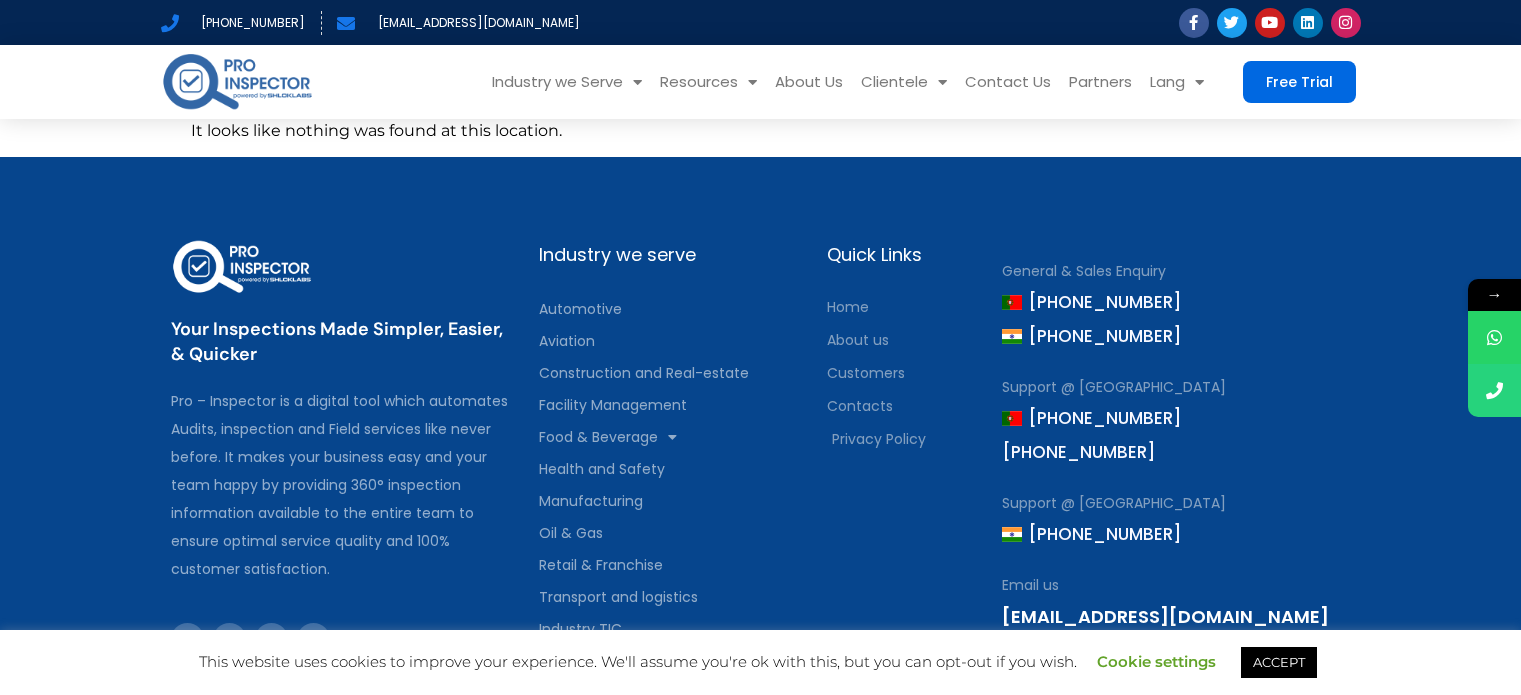 scroll, scrollTop: 0, scrollLeft: 0, axis: both 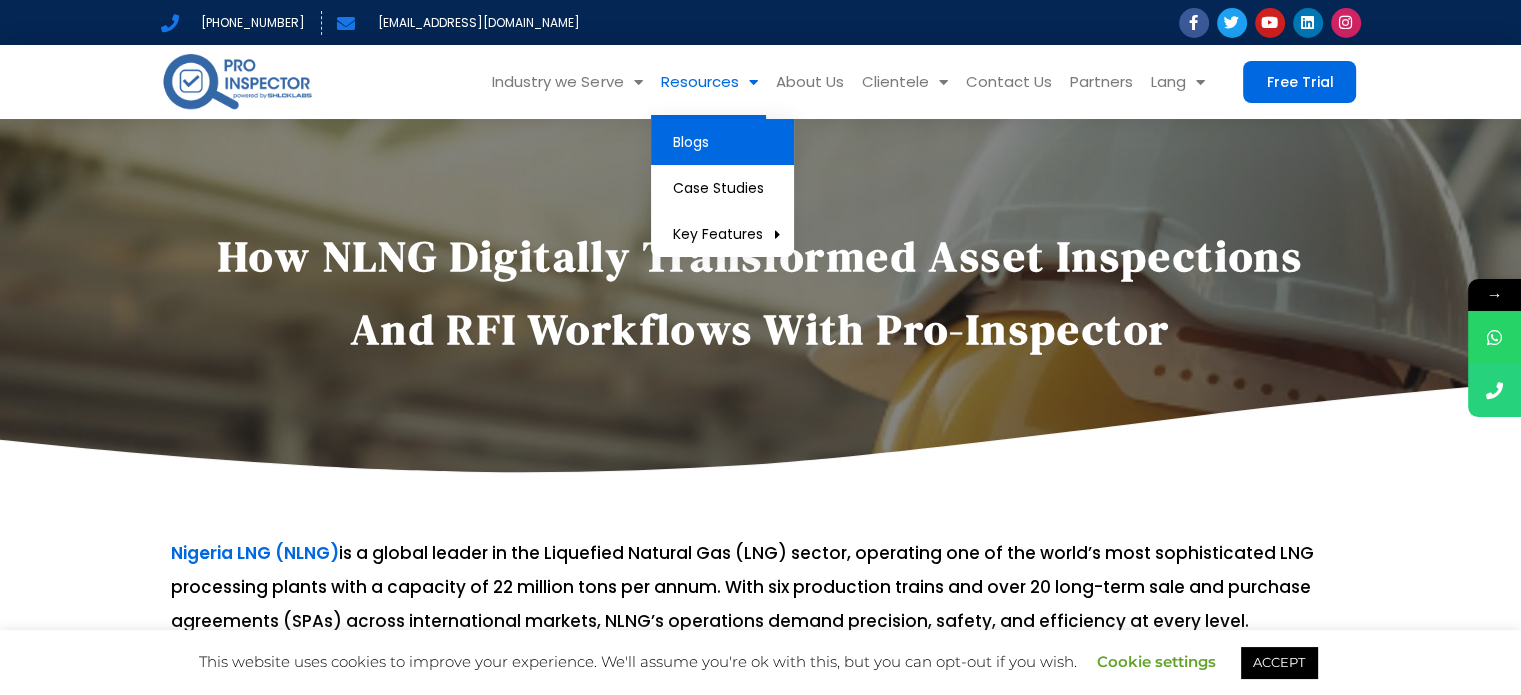 click on "Blogs" 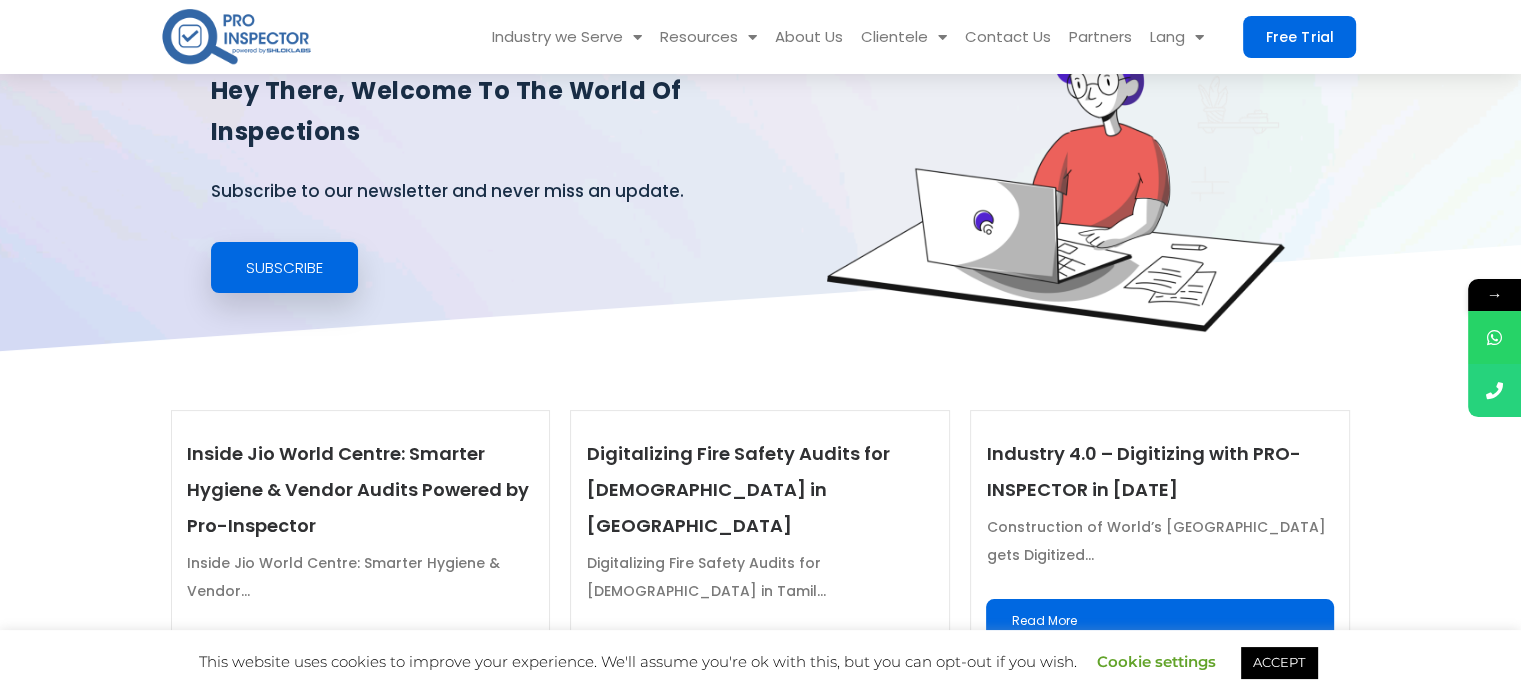 scroll, scrollTop: 400, scrollLeft: 0, axis: vertical 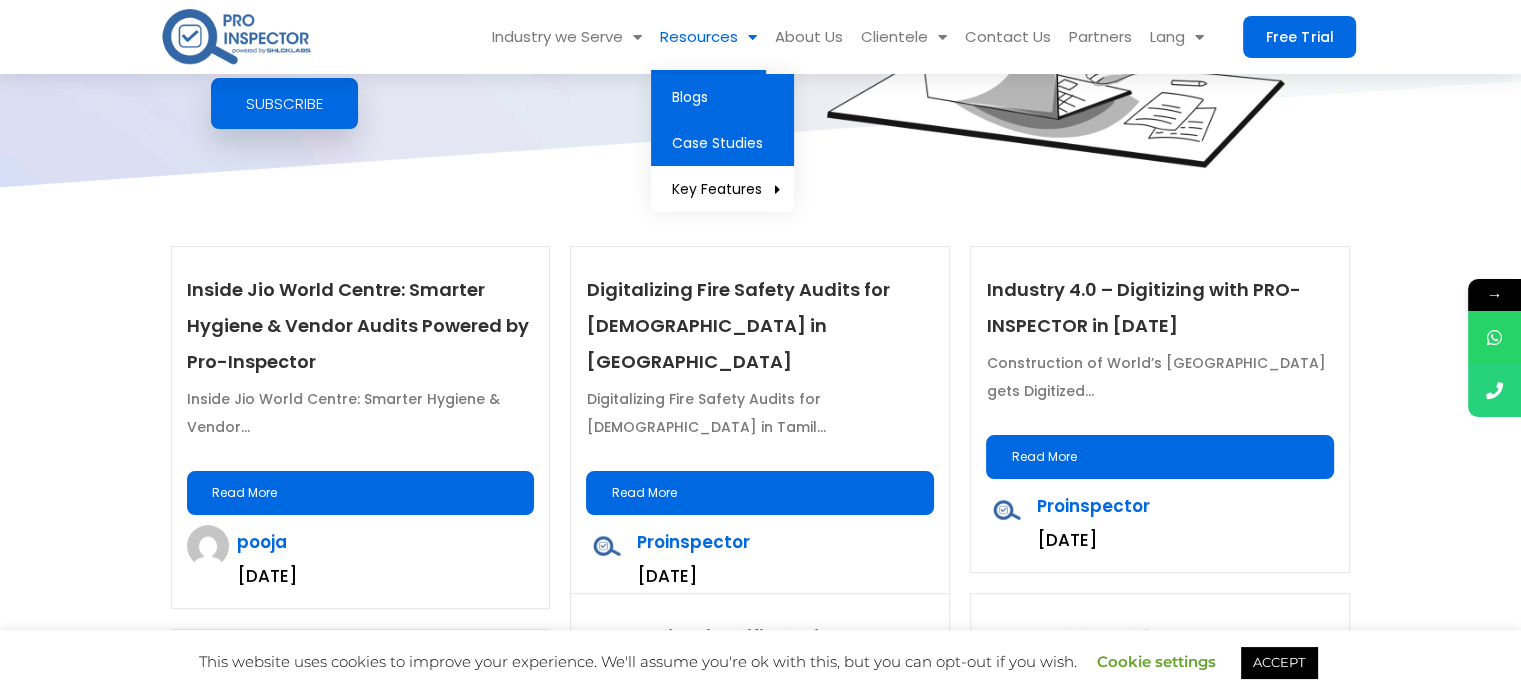 click on "Case Studies" 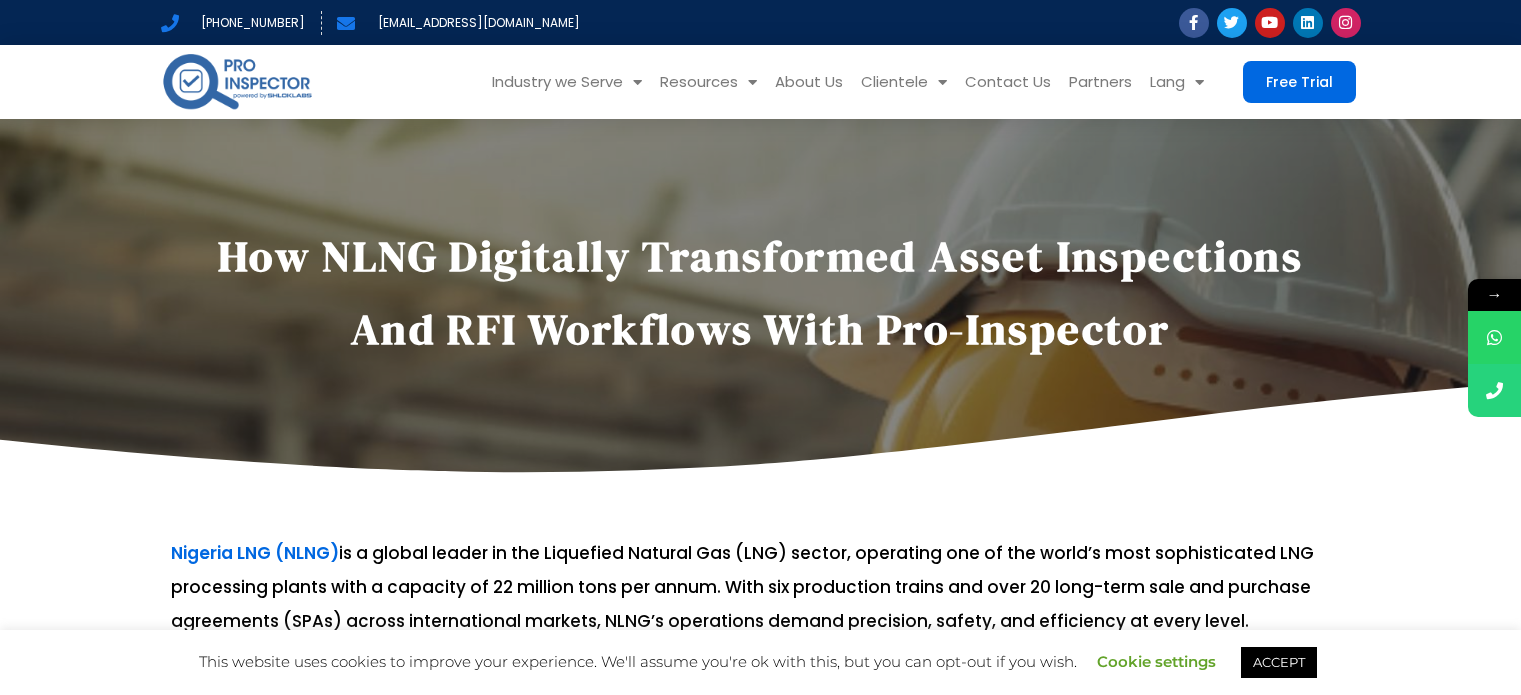 scroll, scrollTop: 0, scrollLeft: 0, axis: both 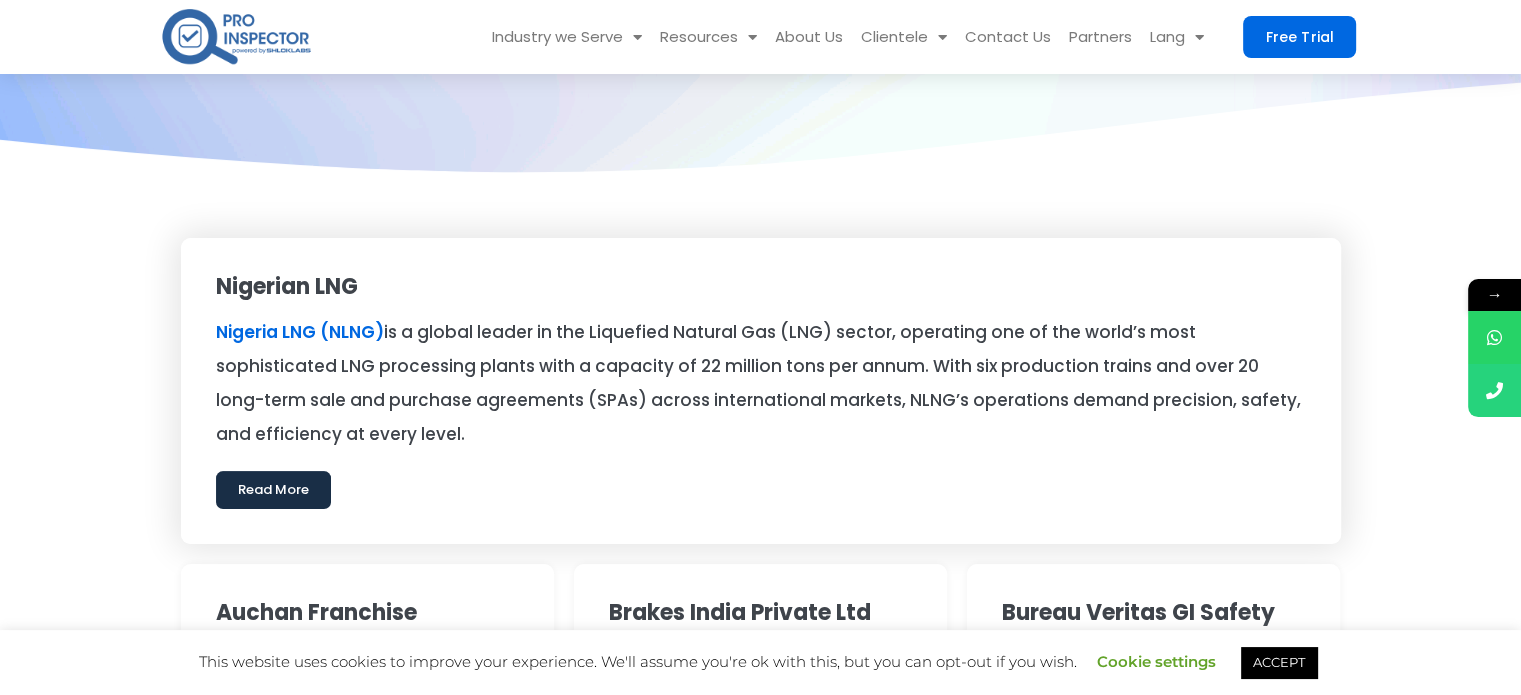 click on "Read More" at bounding box center [273, 490] 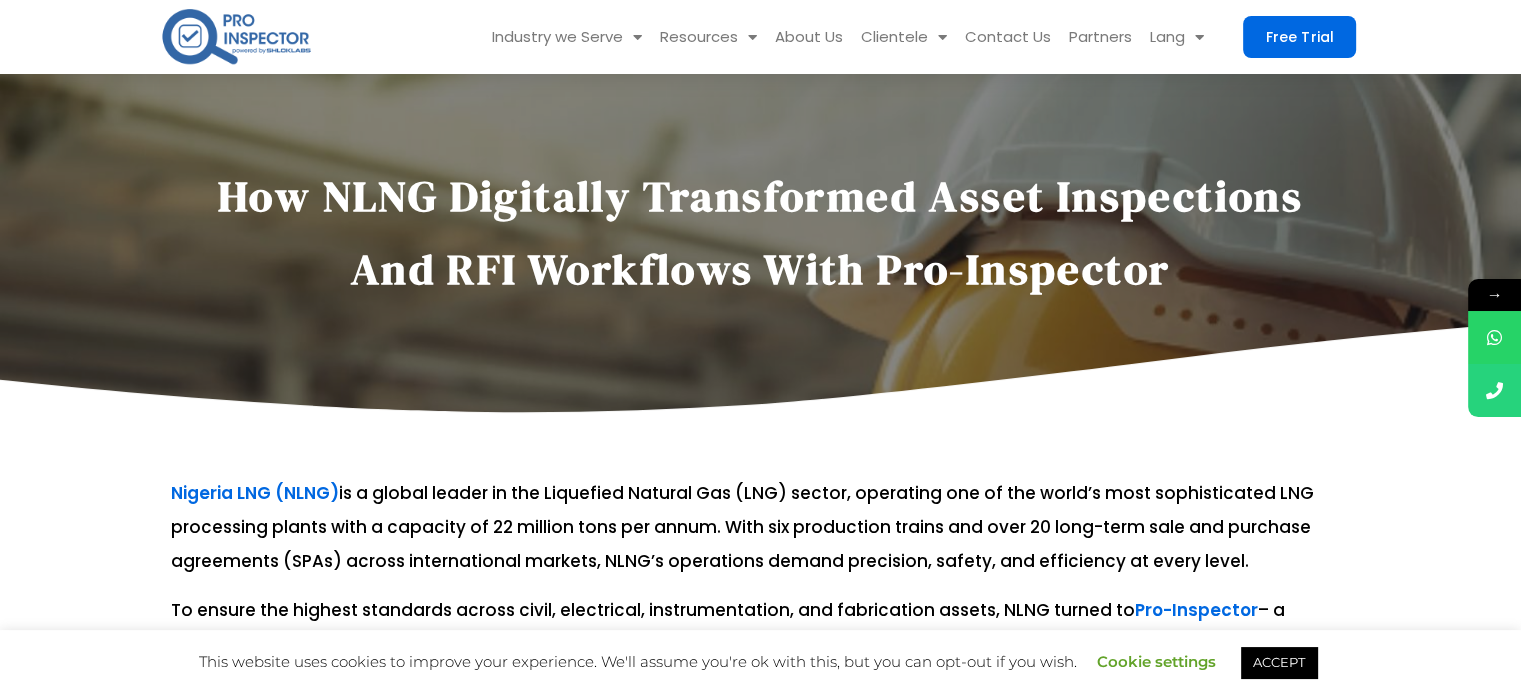 scroll, scrollTop: 0, scrollLeft: 0, axis: both 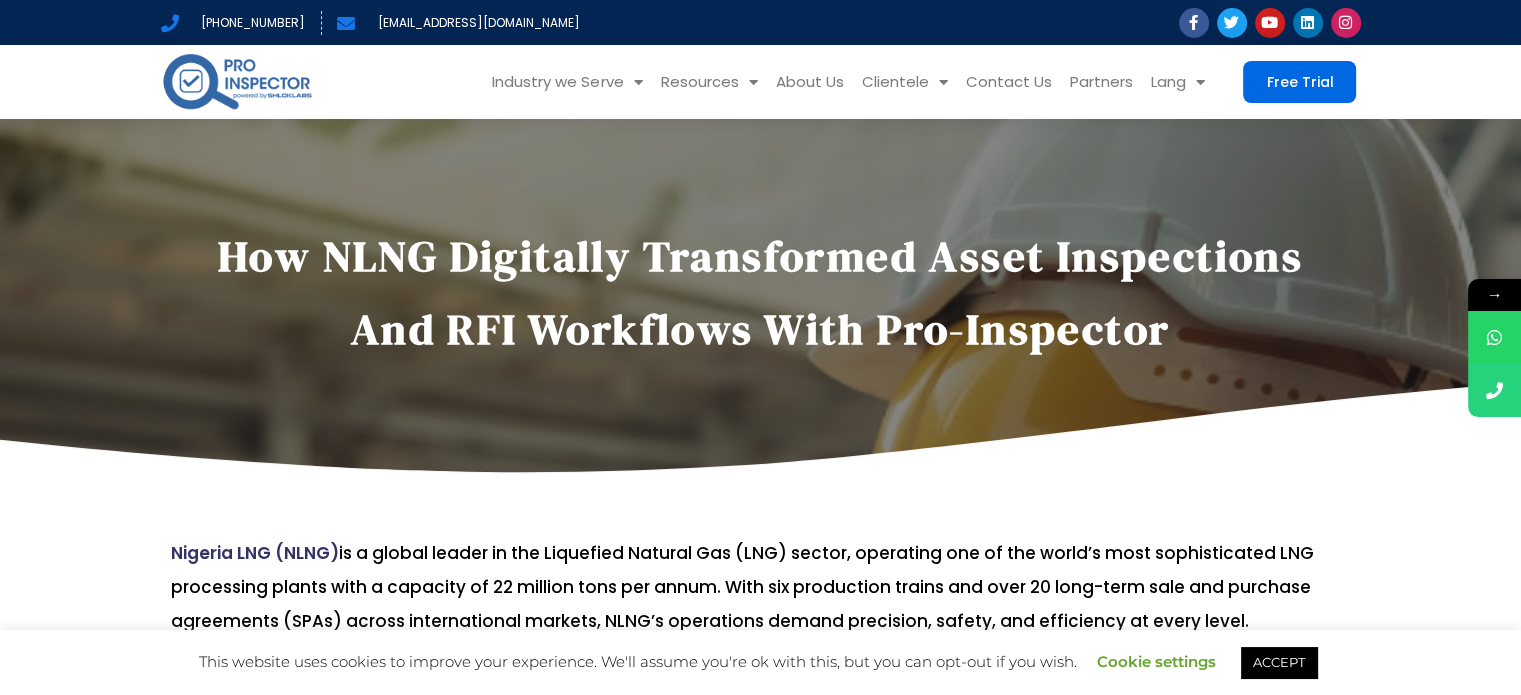 click on "Nigeria LNG (NLNG)" at bounding box center [255, 553] 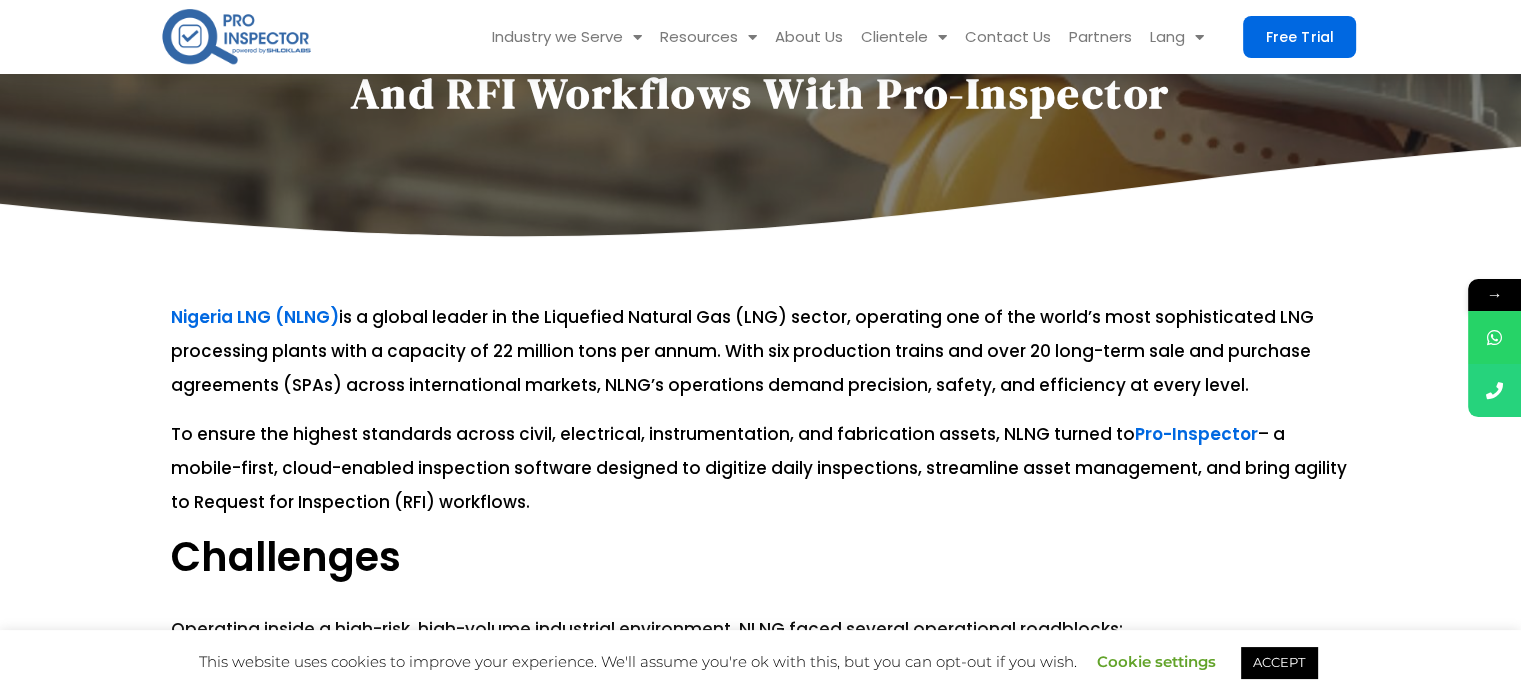 scroll, scrollTop: 236, scrollLeft: 0, axis: vertical 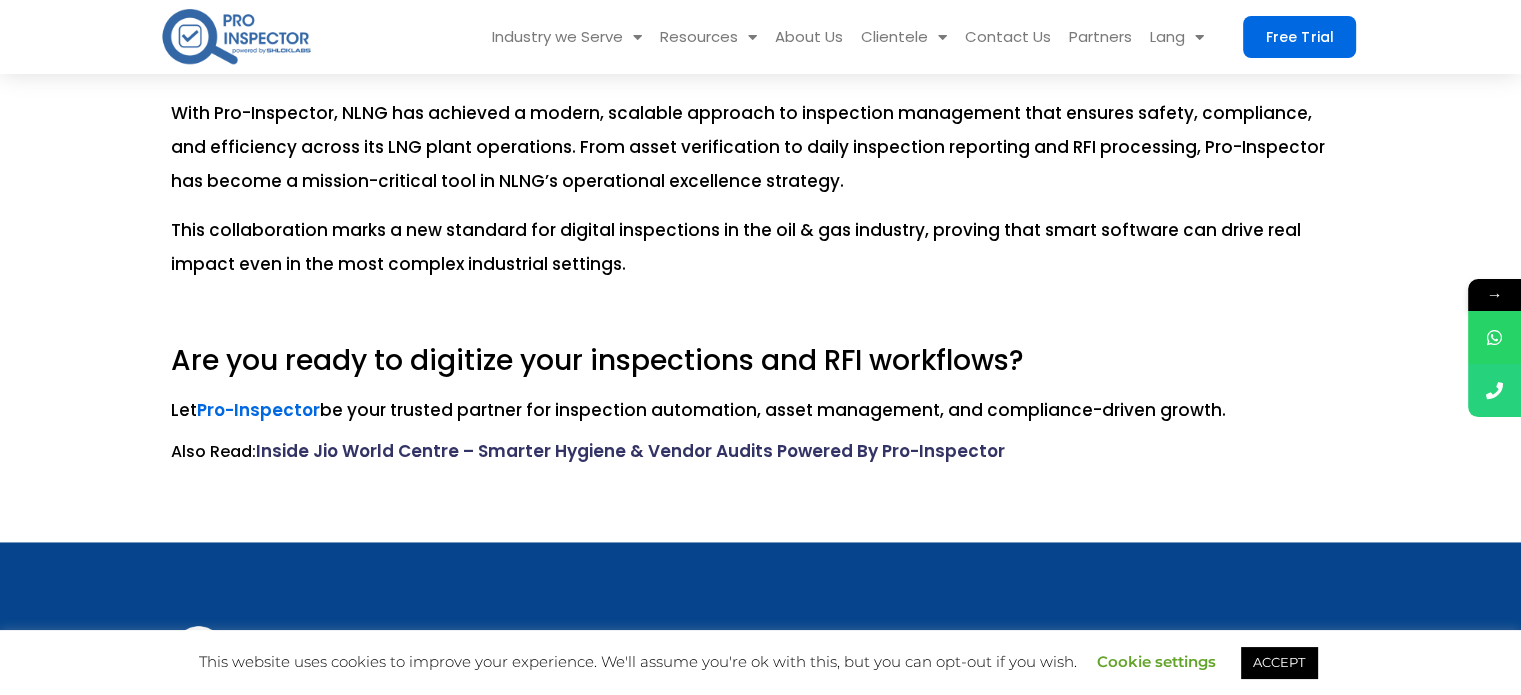 click on "Inside Jio World Centre – Smarter Hygiene & Vendor Audits Powered By Pro-Inspector" at bounding box center (630, 451) 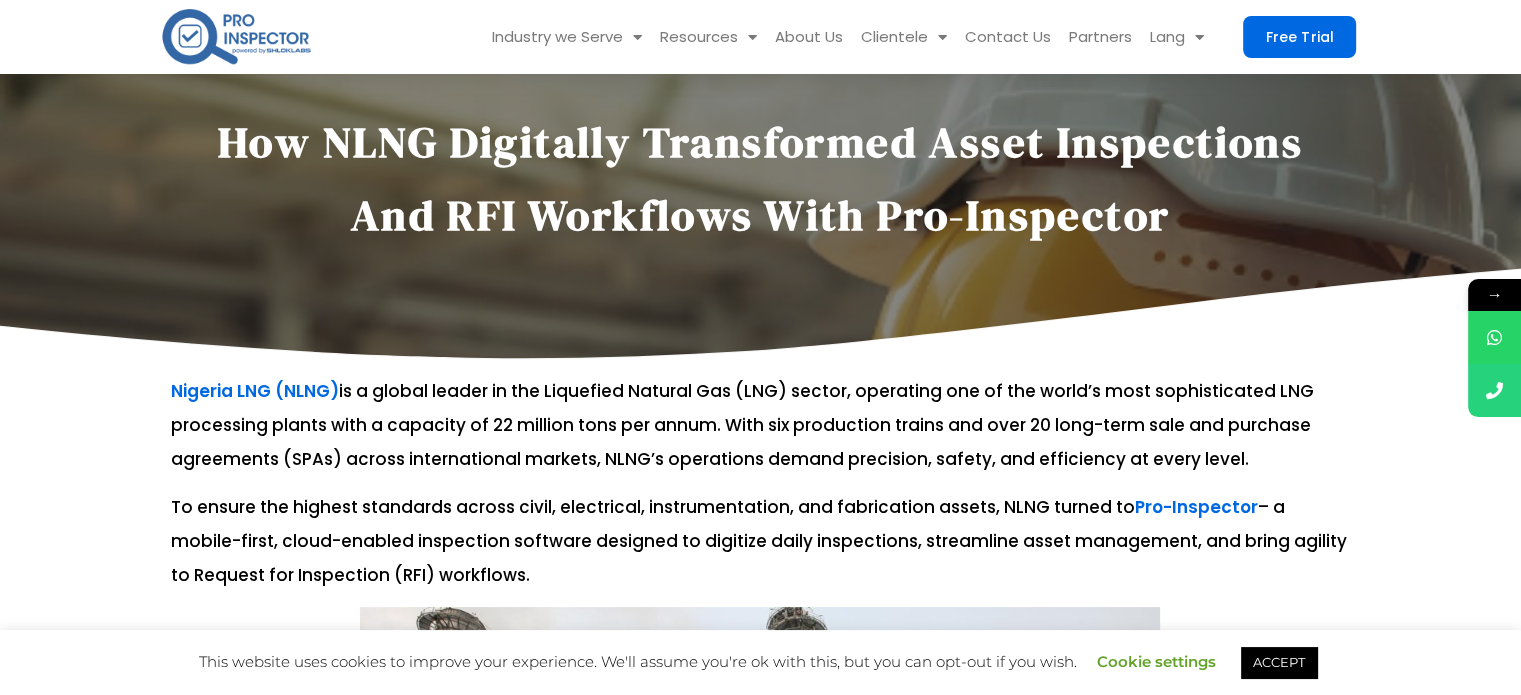 scroll, scrollTop: 0, scrollLeft: 0, axis: both 